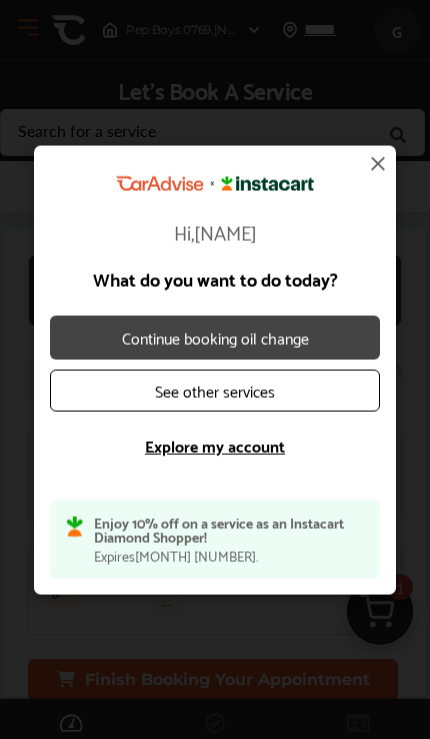 scroll, scrollTop: 0, scrollLeft: 0, axis: both 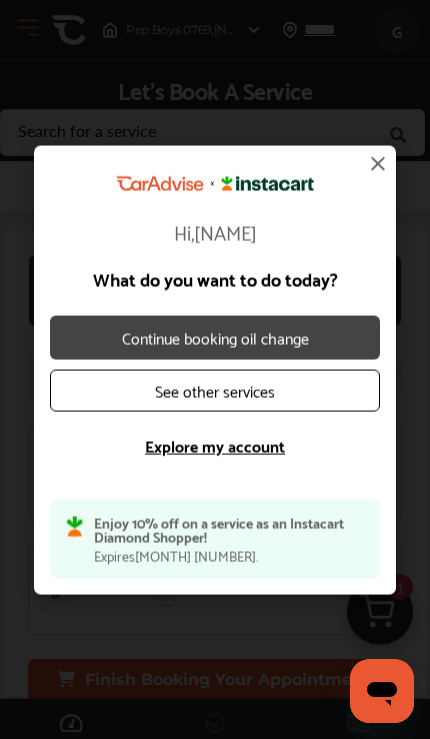 click on "Continue booking oil change" at bounding box center (215, 337) 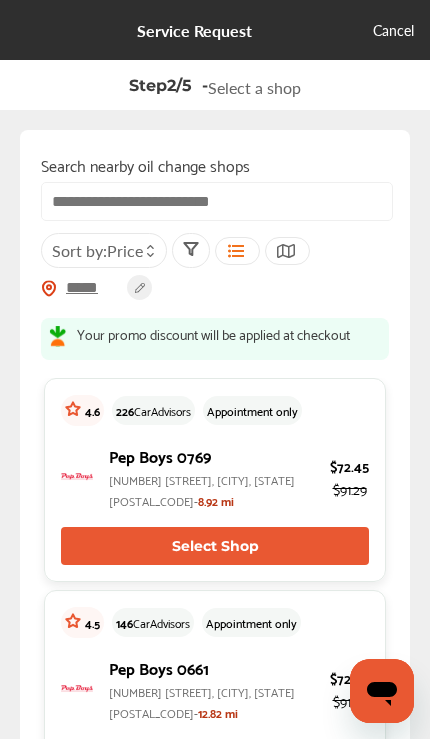 click on "Select Shop" at bounding box center (215, 546) 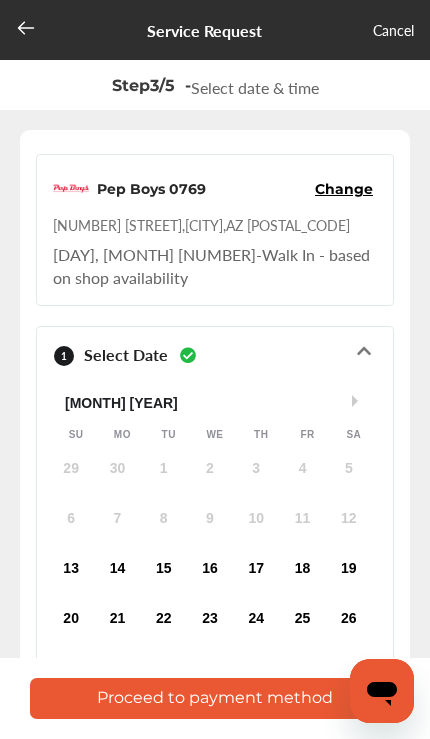 click on "15" at bounding box center (164, 569) 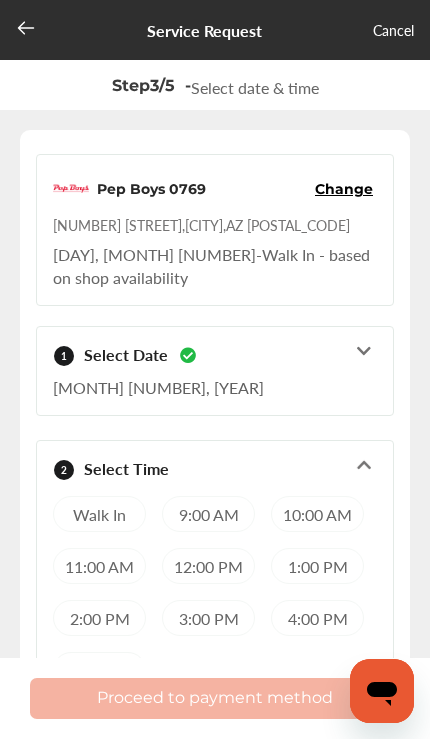 click on "Walk In" at bounding box center [99, 514] 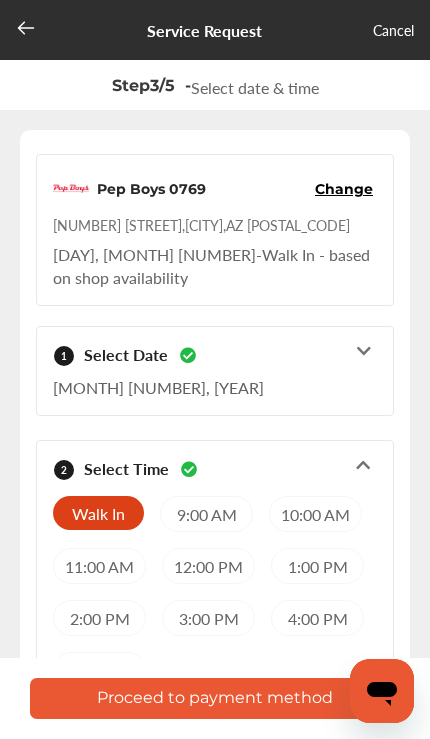 click 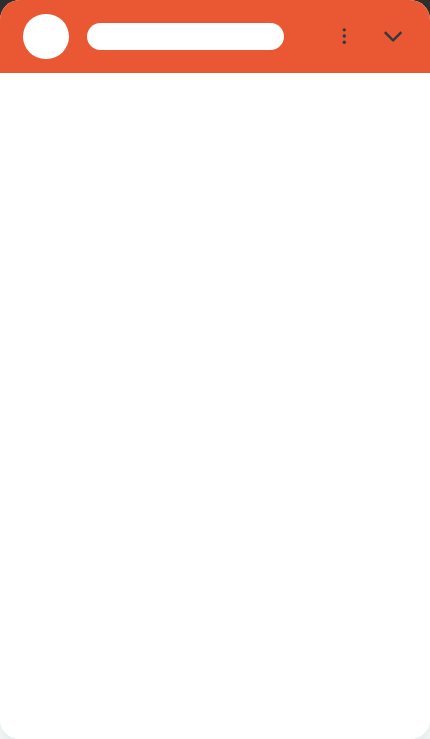 scroll, scrollTop: 0, scrollLeft: 0, axis: both 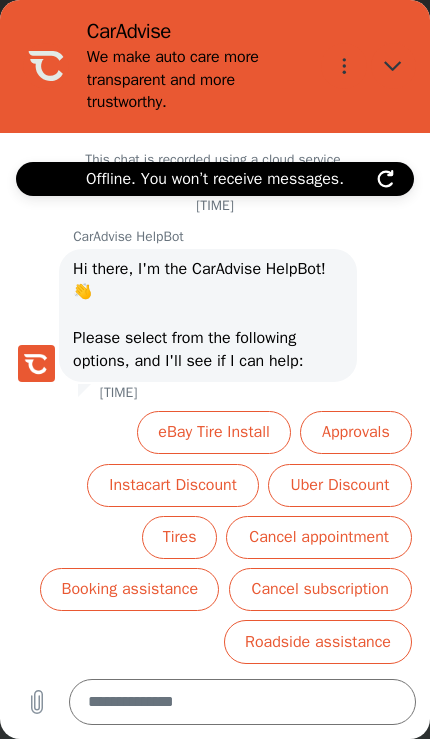 type on "*" 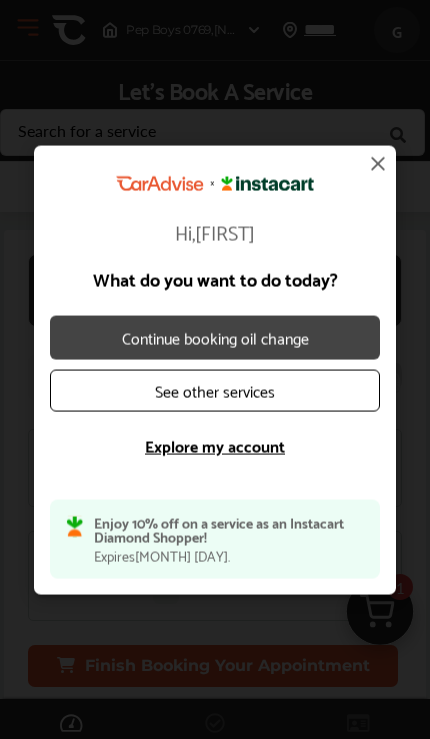 scroll, scrollTop: 0, scrollLeft: 0, axis: both 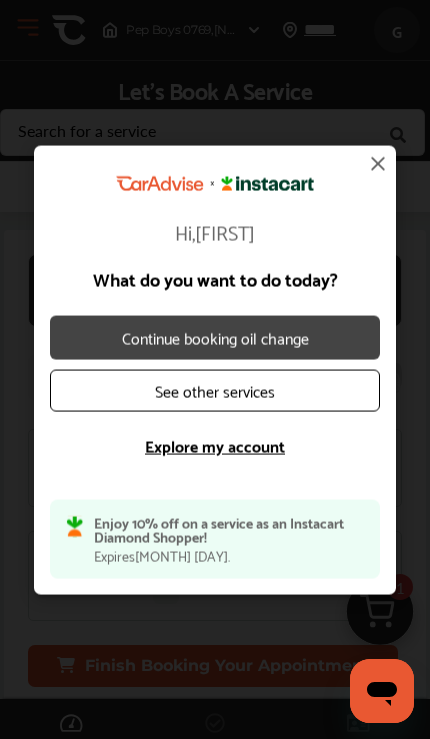 click on "Continue booking oil change" at bounding box center [215, 337] 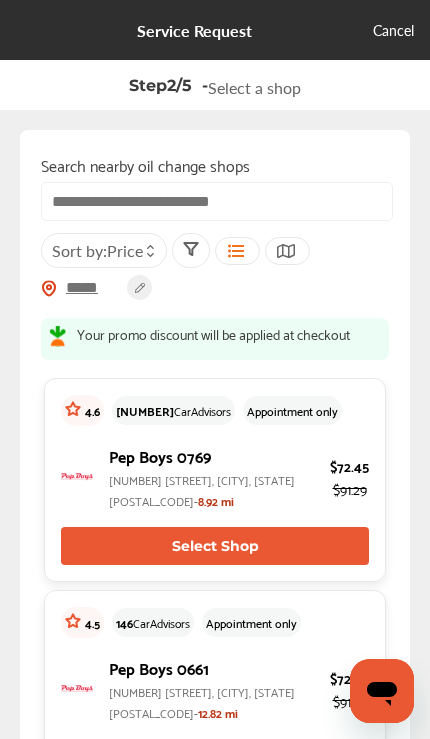 click on "Select Shop" at bounding box center (215, 546) 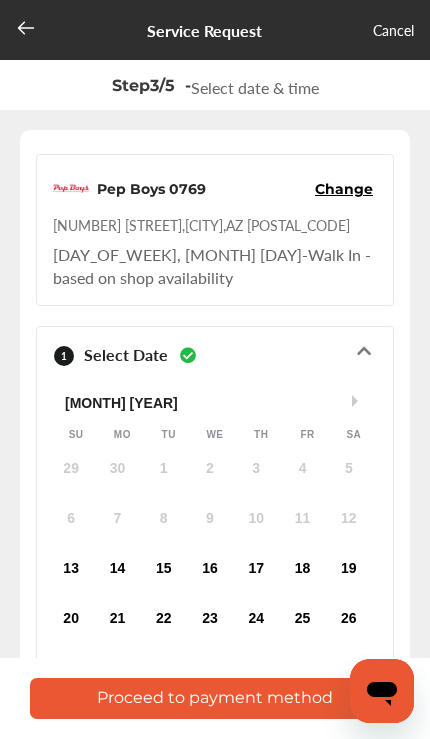 click on "15" at bounding box center [164, 569] 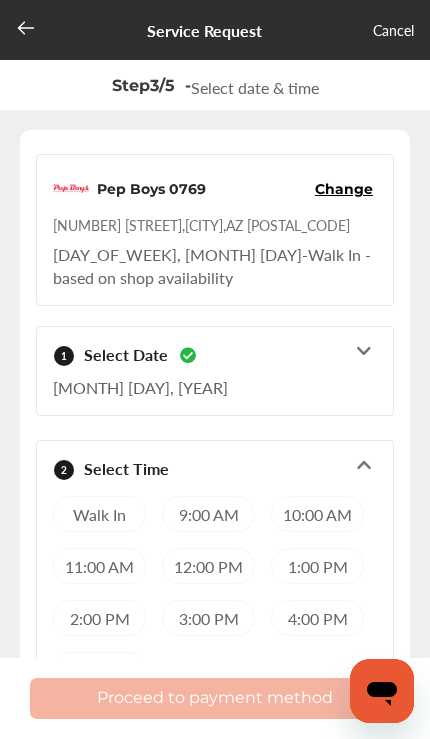 click on "Walk In" at bounding box center [99, 514] 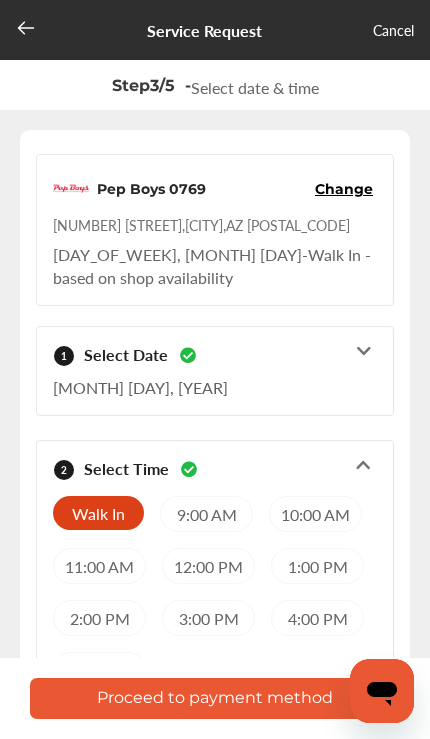 click on "Proceed to payment method" at bounding box center (215, 698) 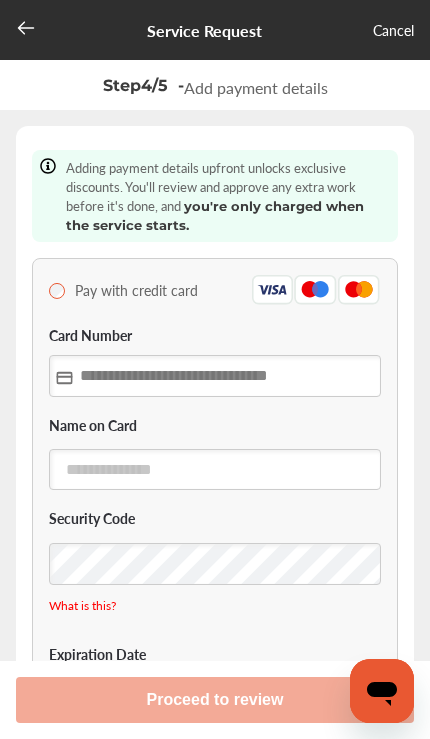 click at bounding box center (215, 375) 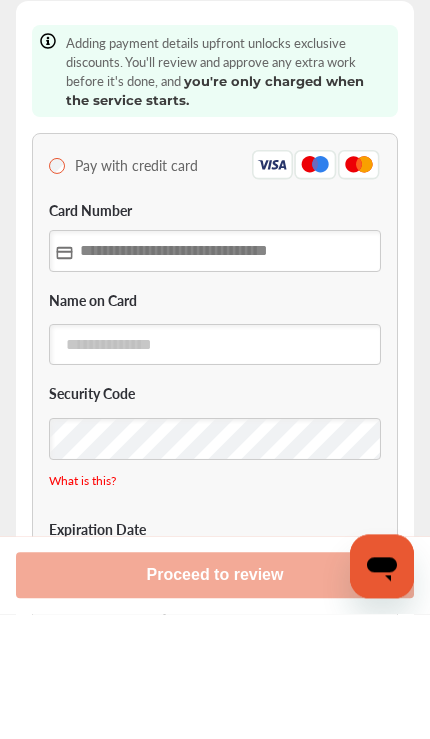type on "**********" 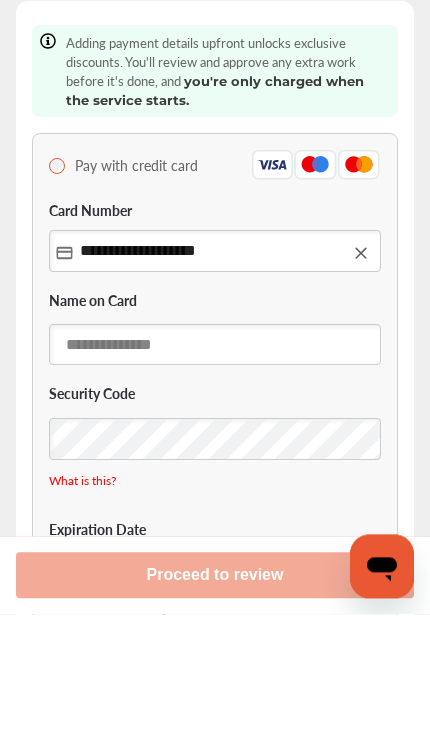 type on "**********" 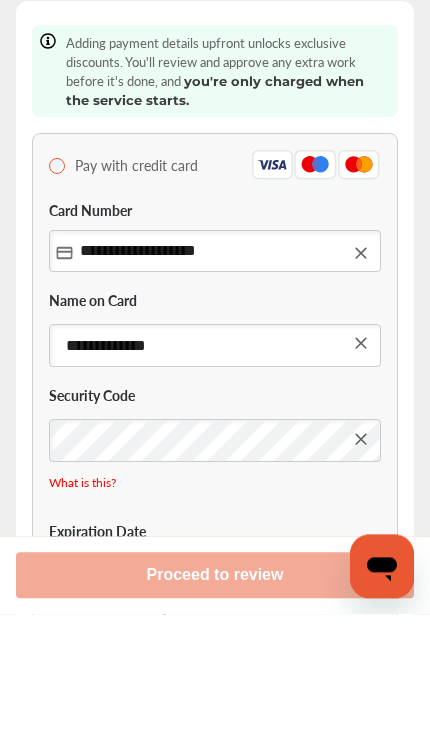 type on "*****" 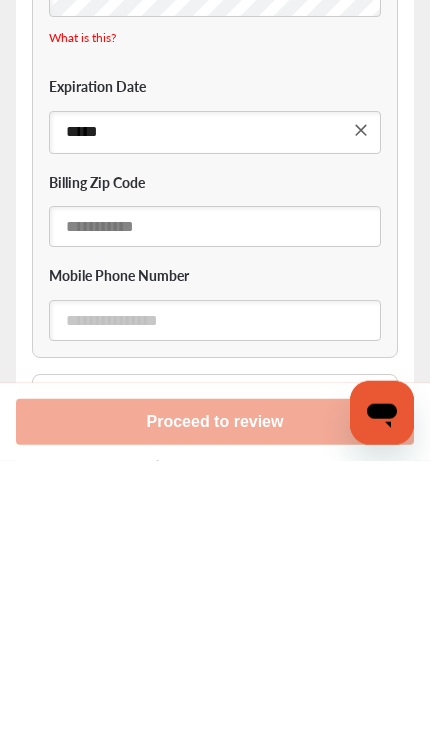 scroll, scrollTop: 294, scrollLeft: 0, axis: vertical 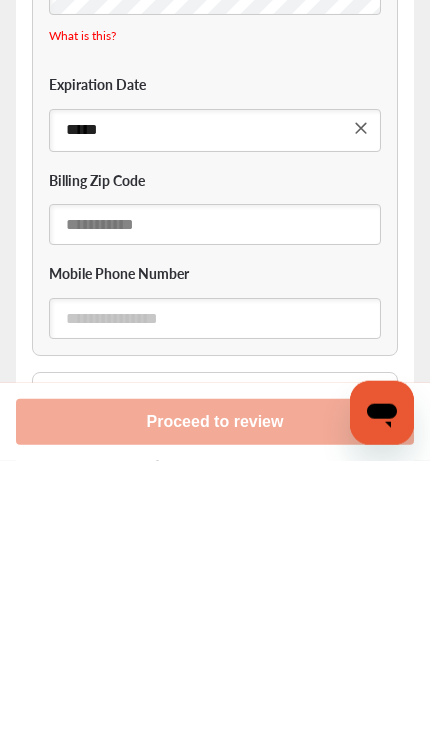 type on "*****" 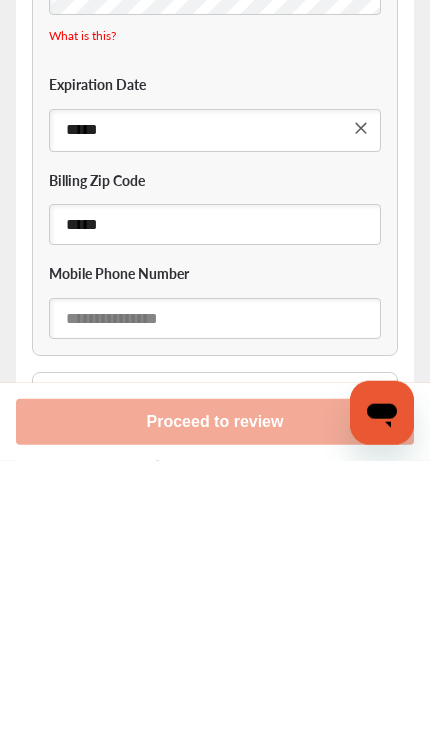 scroll, scrollTop: 339, scrollLeft: 0, axis: vertical 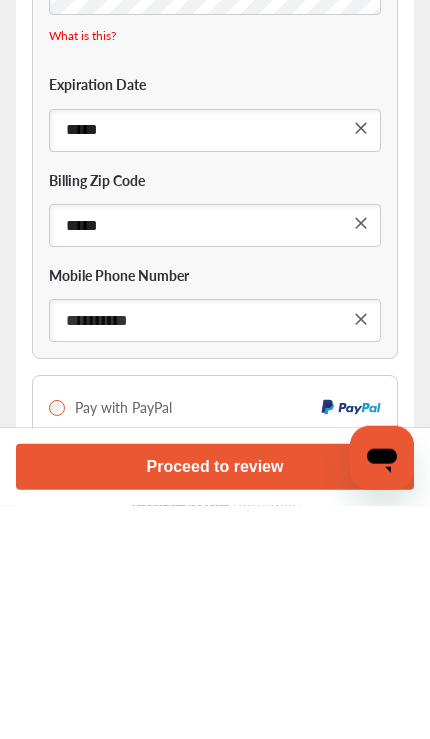 type on "**********" 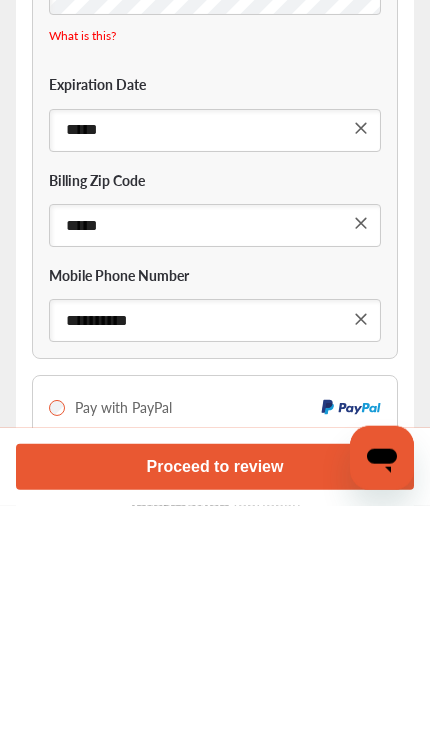 click on "Proceed to review" at bounding box center [215, 700] 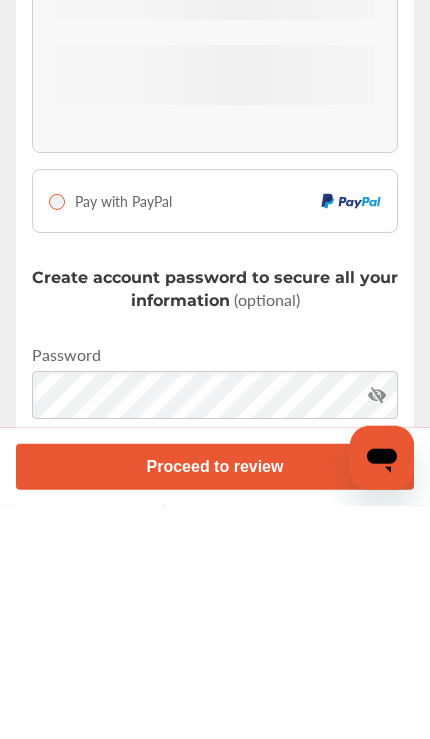 scroll, scrollTop: 445, scrollLeft: 0, axis: vertical 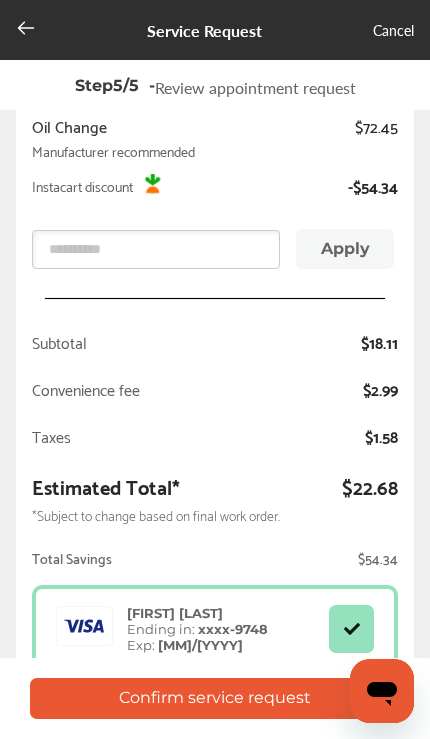 click on "Confirm service request" at bounding box center (215, 698) 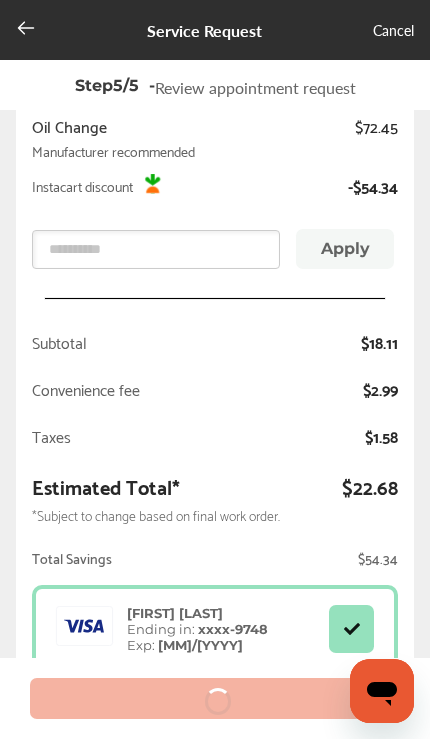 click on "Confirm service request" at bounding box center [215, 698] 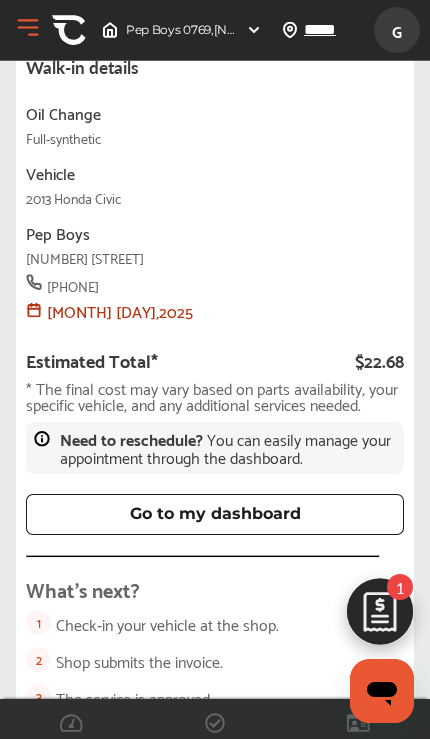 scroll, scrollTop: 342, scrollLeft: 0, axis: vertical 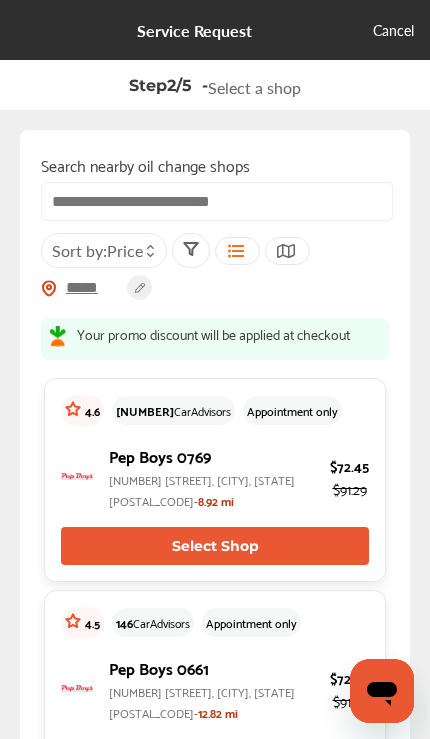 click on "Select Shop" at bounding box center [215, 546] 